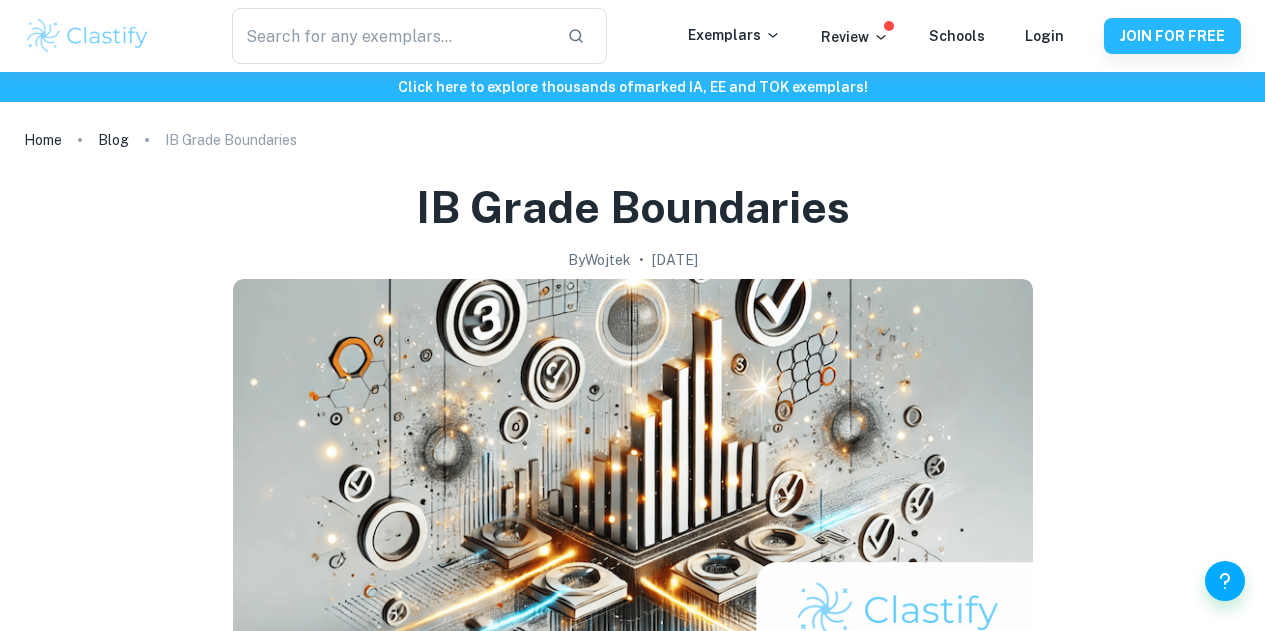 scroll, scrollTop: 0, scrollLeft: 0, axis: both 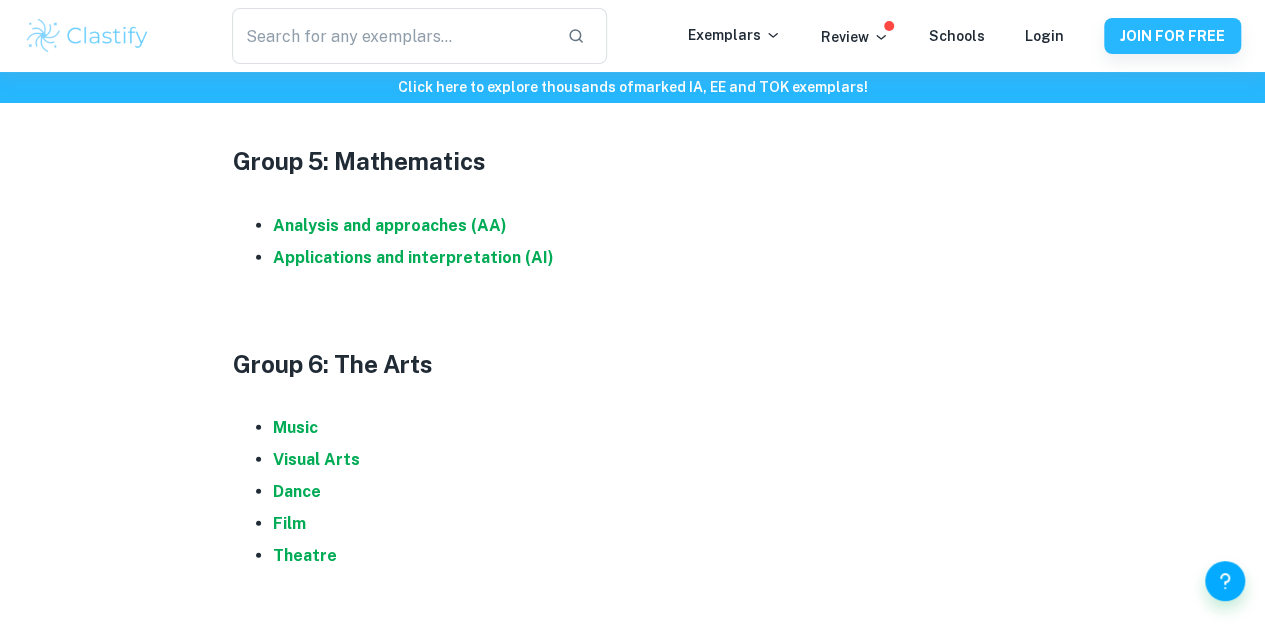 drag, startPoint x: 1276, startPoint y: 403, endPoint x: 1140, endPoint y: 528, distance: 184.7187 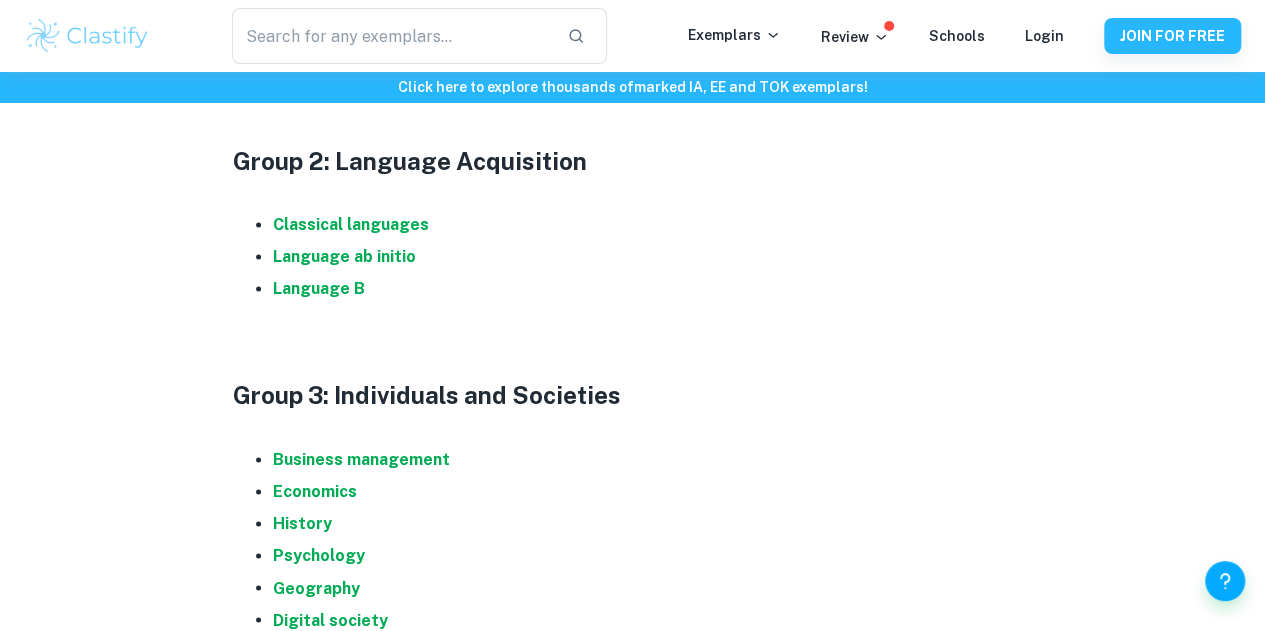 scroll, scrollTop: 1382, scrollLeft: 0, axis: vertical 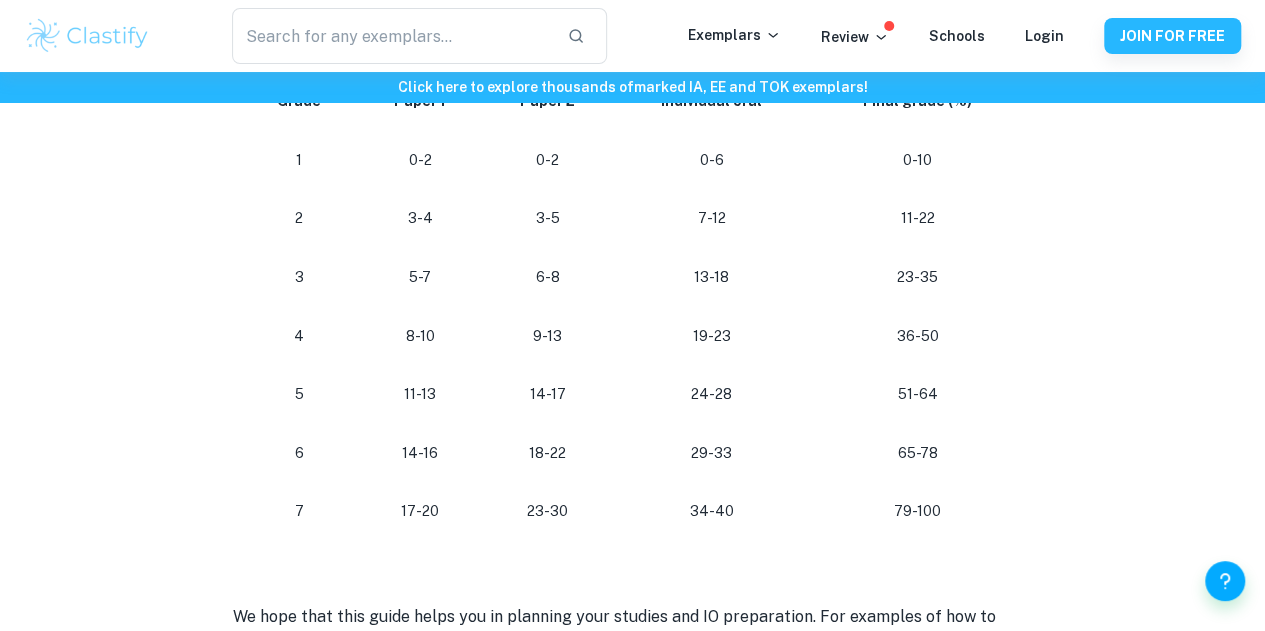 click on "11-13" at bounding box center [420, 394] 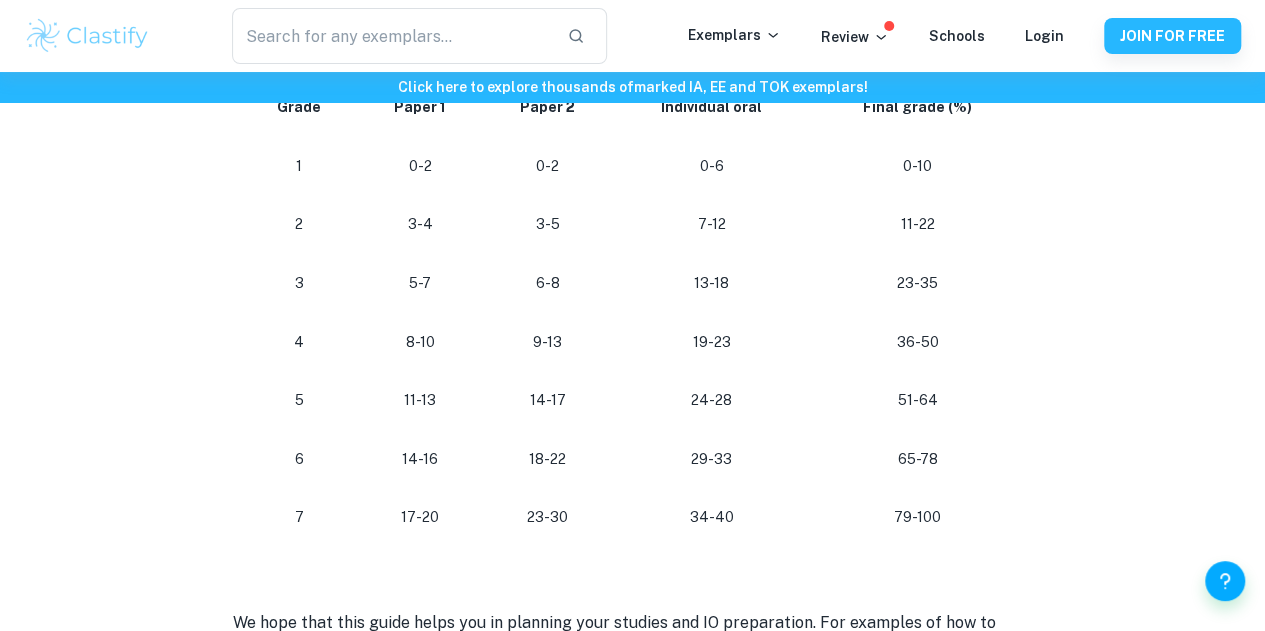 scroll, scrollTop: 2066, scrollLeft: 0, axis: vertical 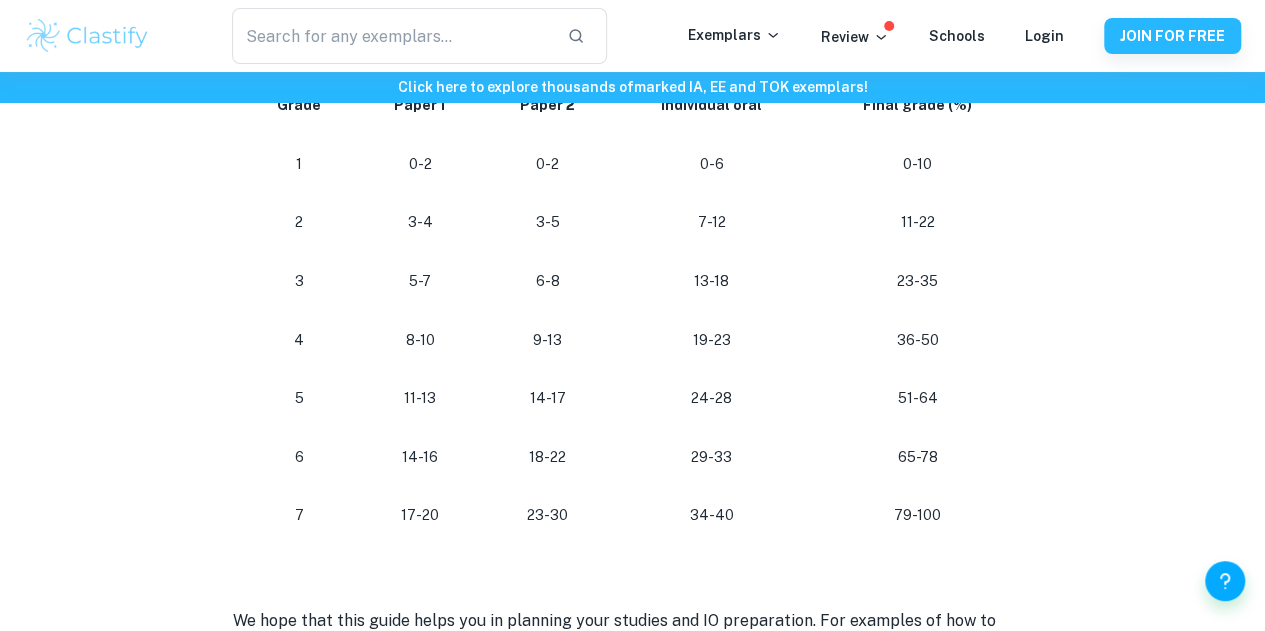click on "18-22" at bounding box center (548, 457) 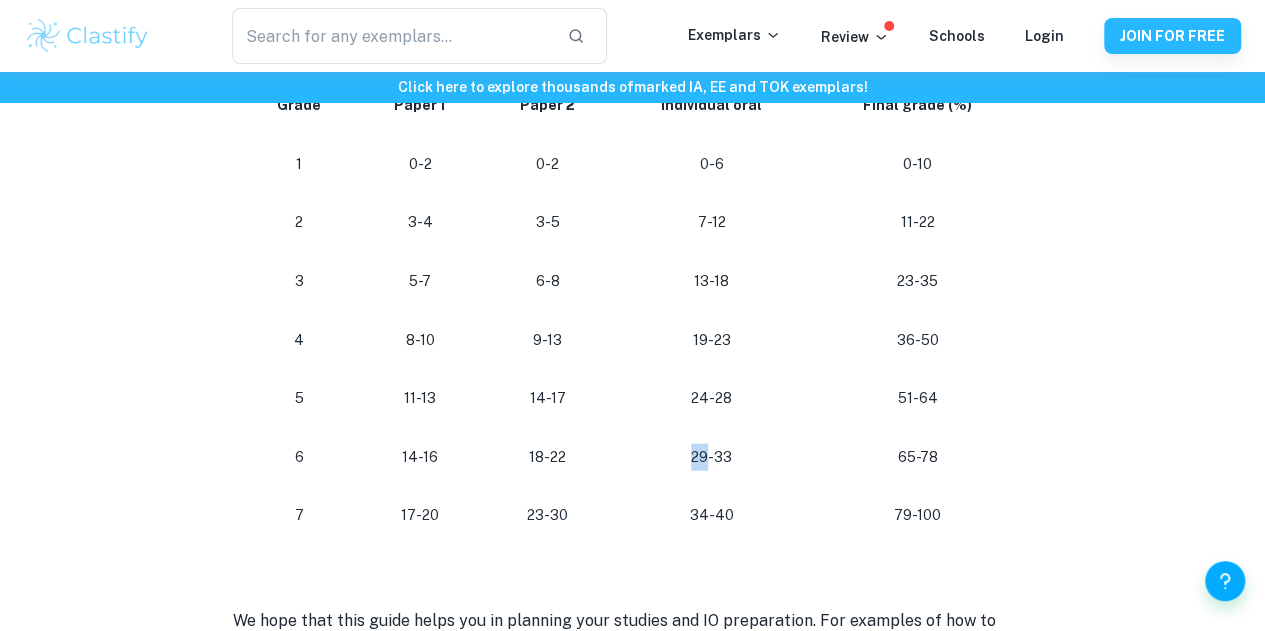 click on "29-33" at bounding box center [711, 457] 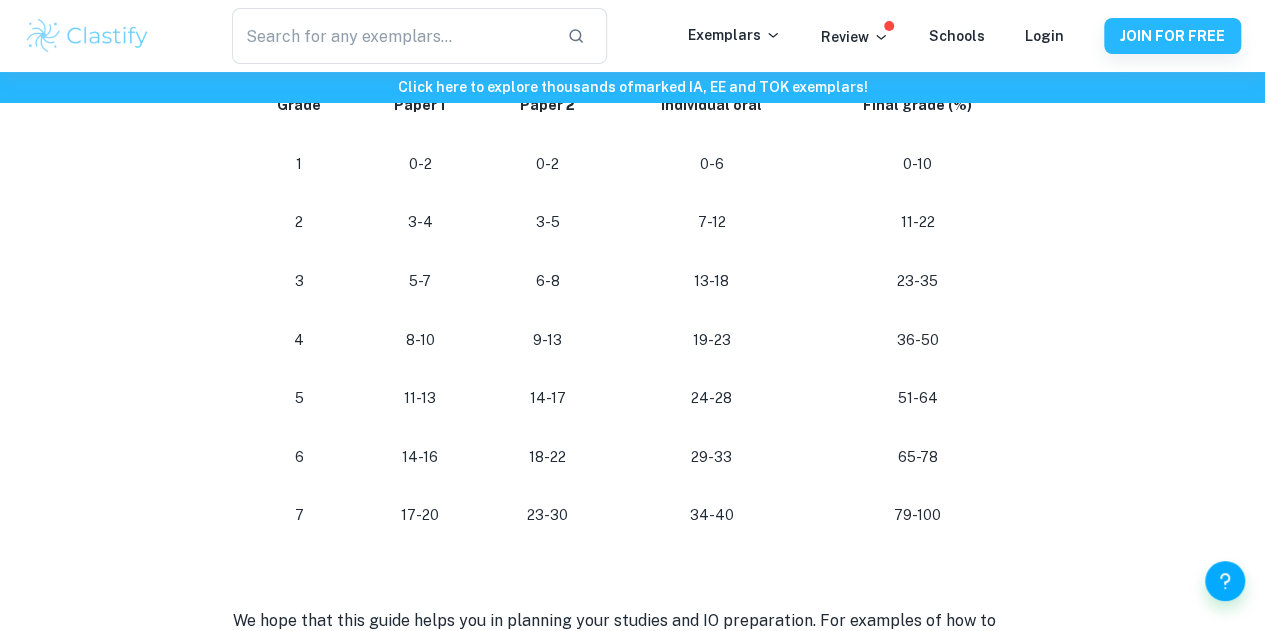 click on "29-33" at bounding box center (711, 457) 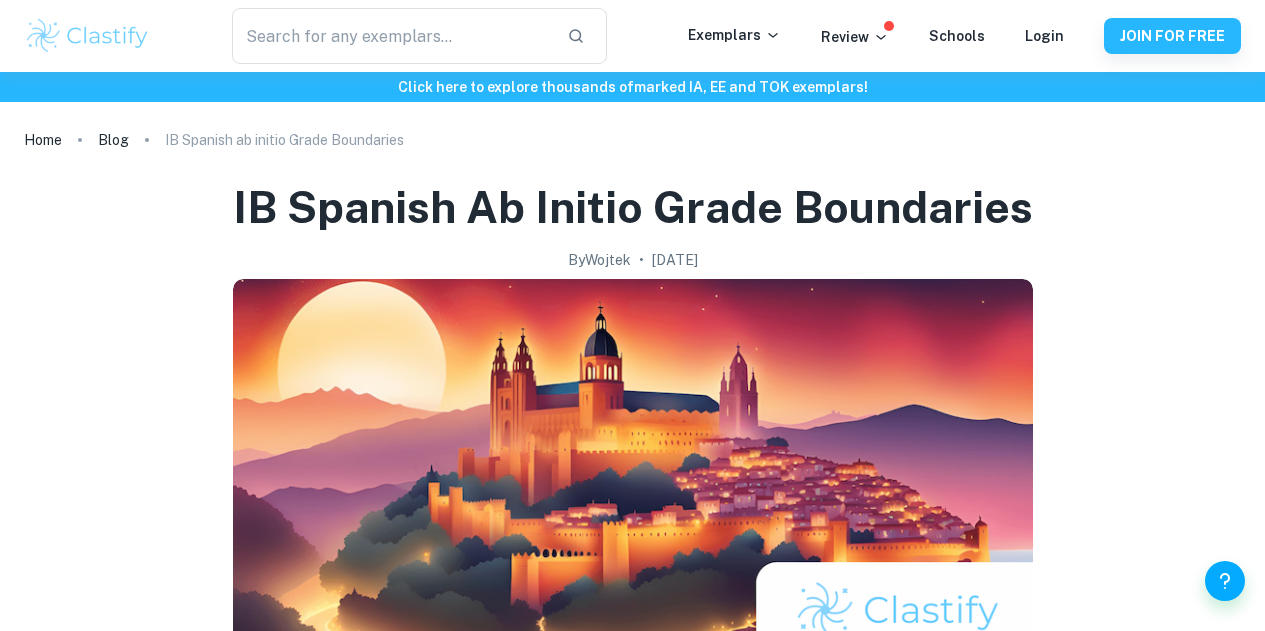 scroll, scrollTop: 0, scrollLeft: 0, axis: both 